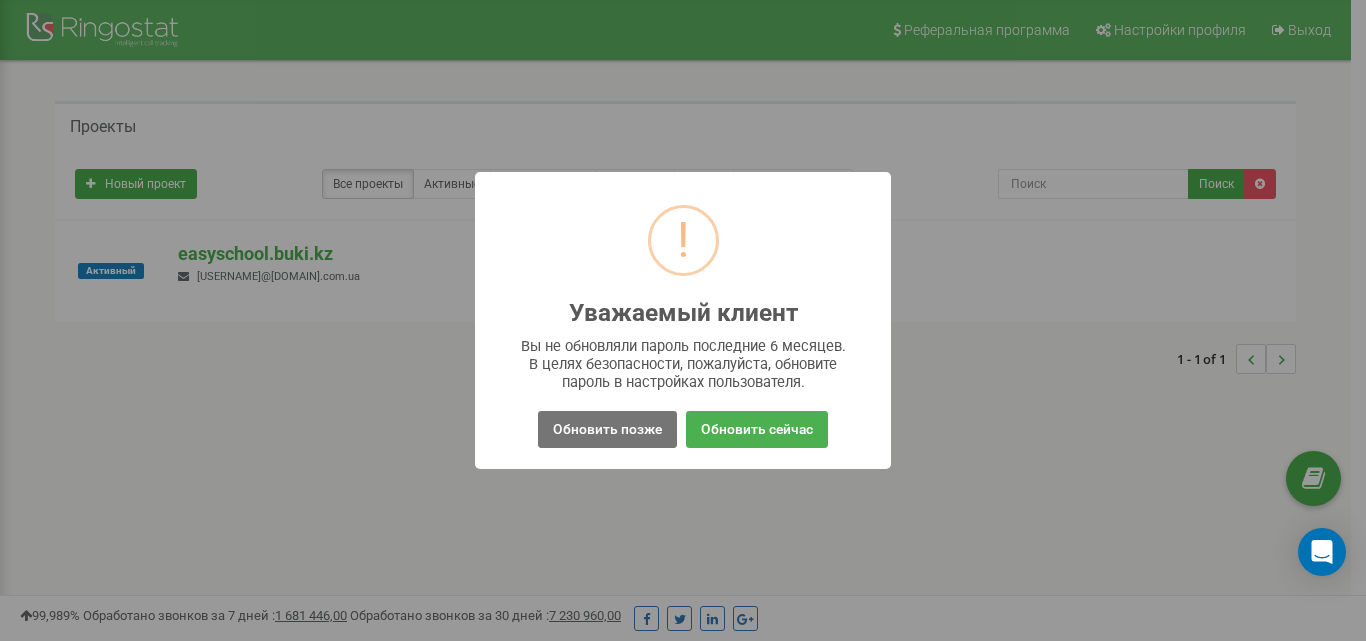 scroll, scrollTop: 0, scrollLeft: 0, axis: both 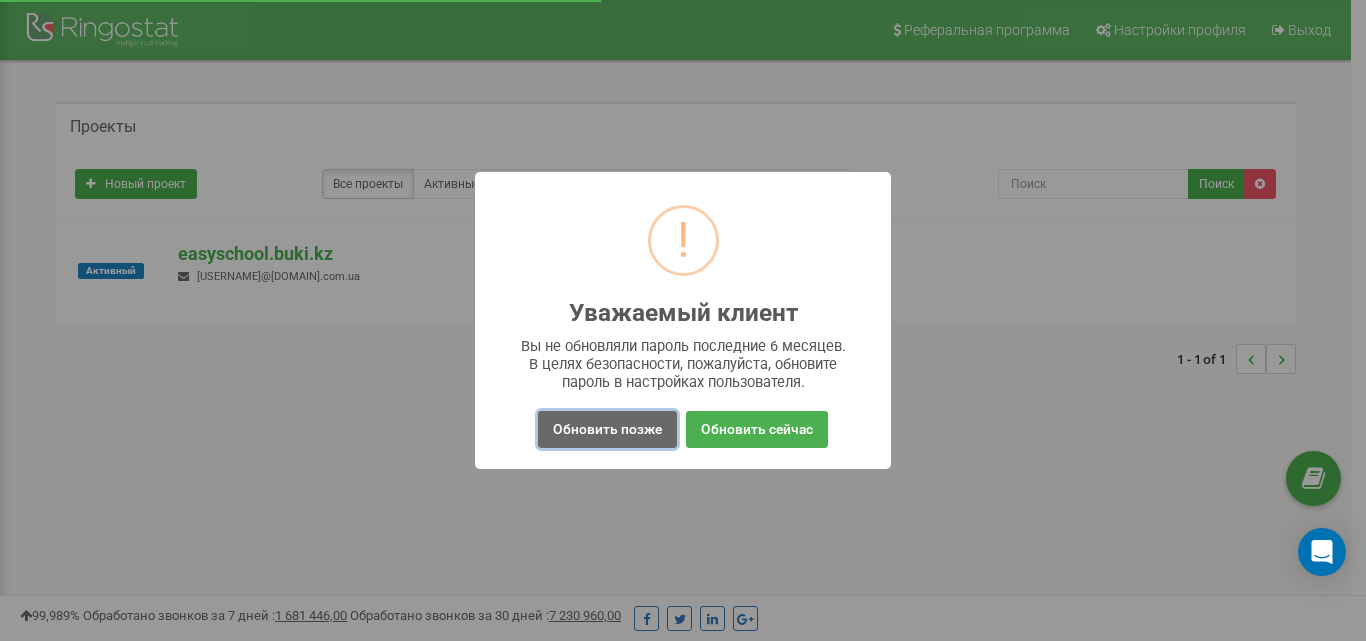 click on "Обновить позже" at bounding box center [607, 429] 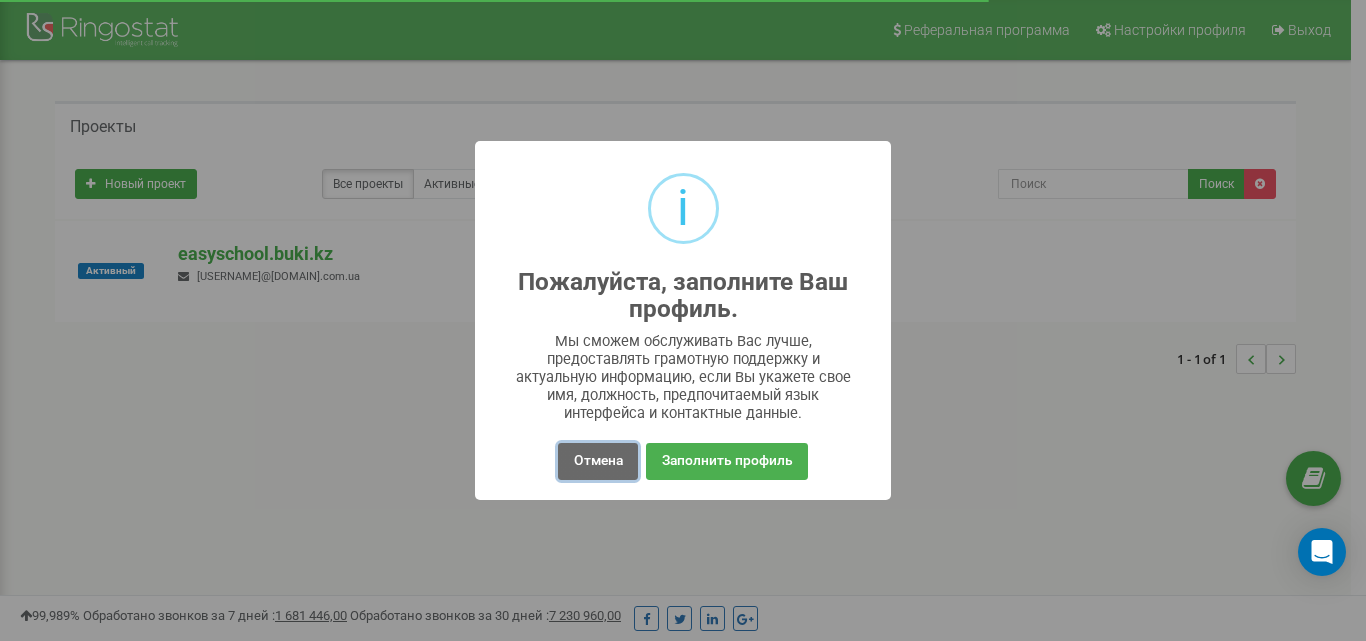 click on "Отмена" at bounding box center (597, 461) 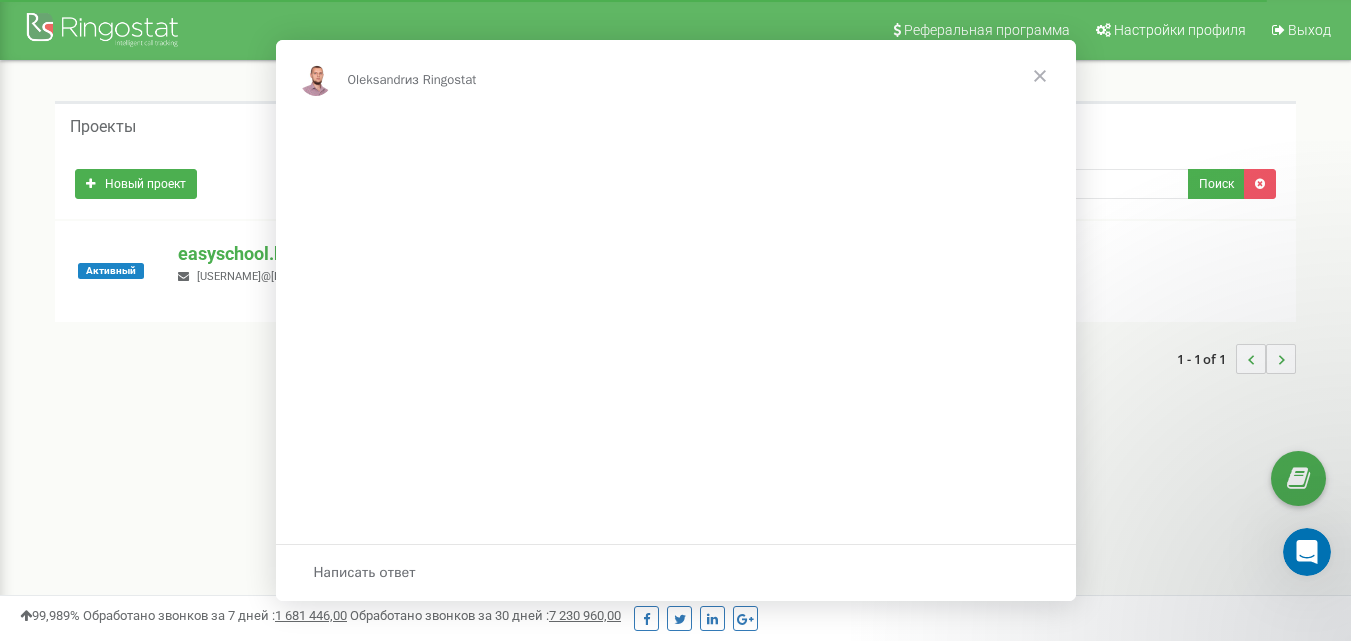 scroll, scrollTop: 0, scrollLeft: 0, axis: both 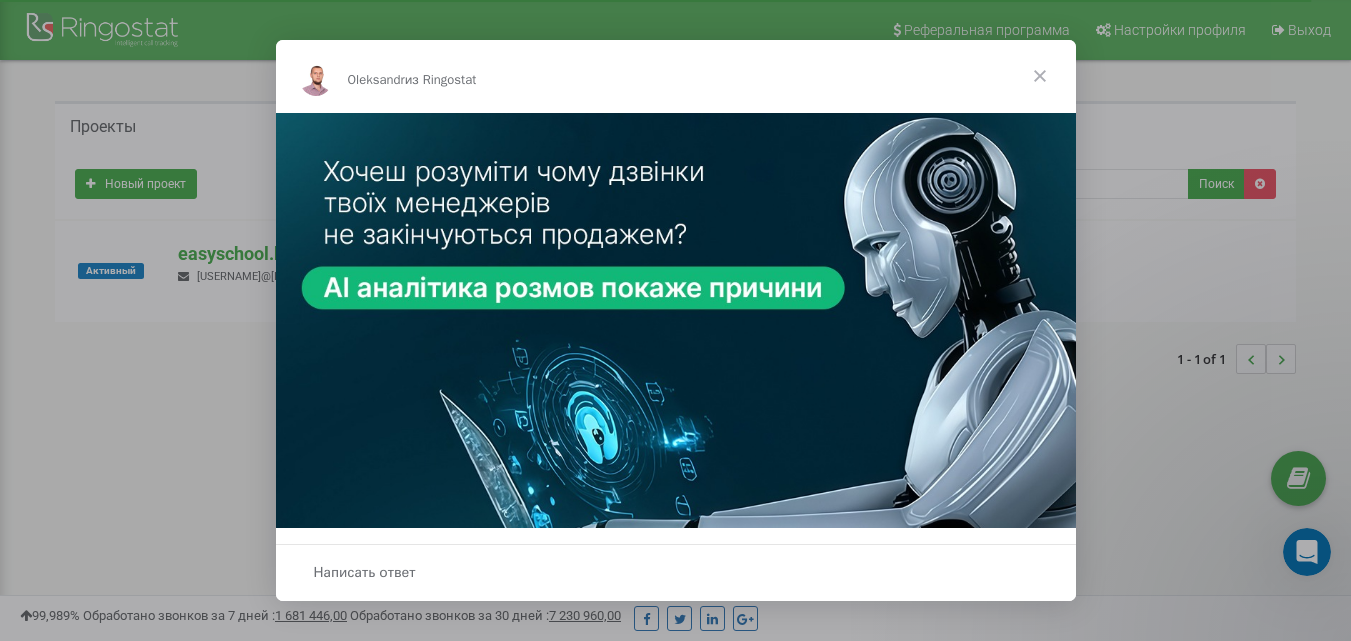 click at bounding box center (1040, 76) 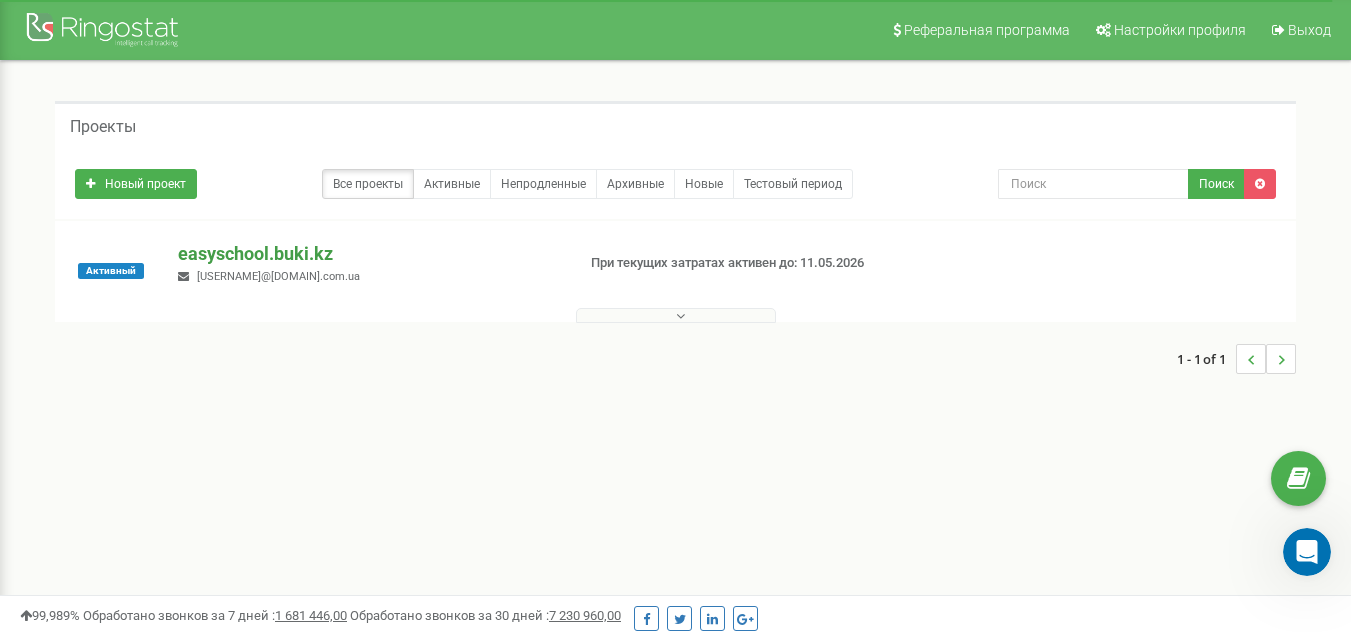 click on "easyschool.buki.kz" at bounding box center (368, 254) 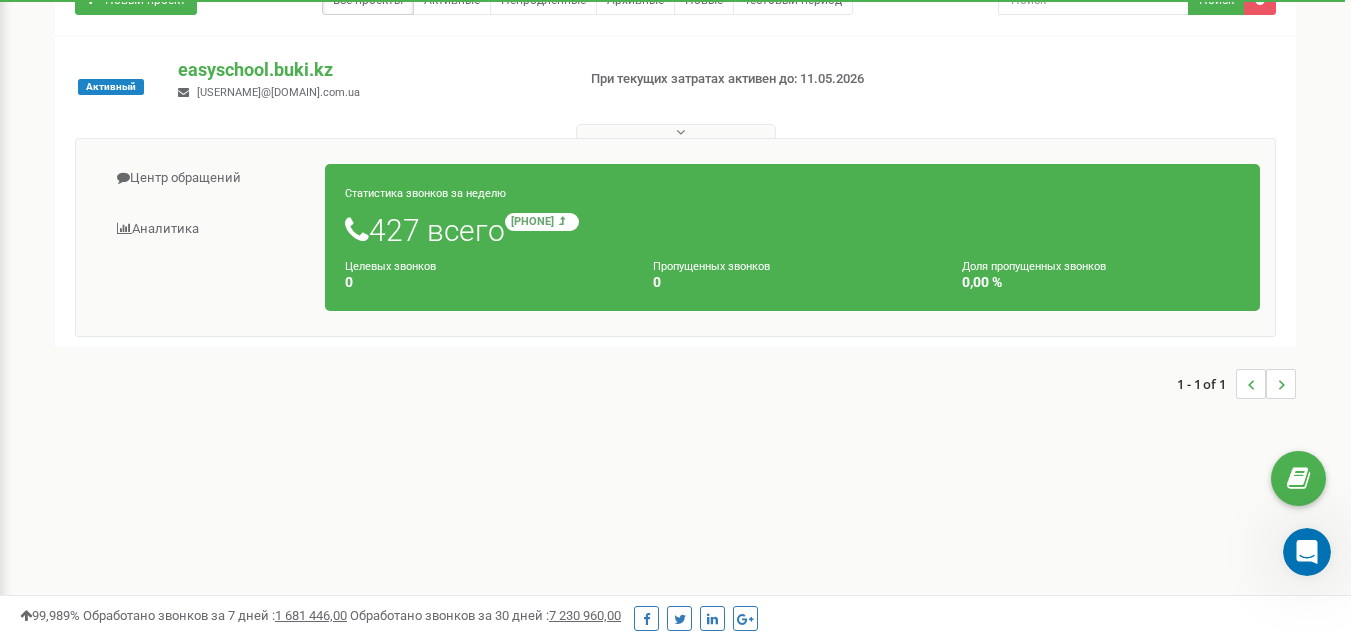 scroll, scrollTop: 200, scrollLeft: 0, axis: vertical 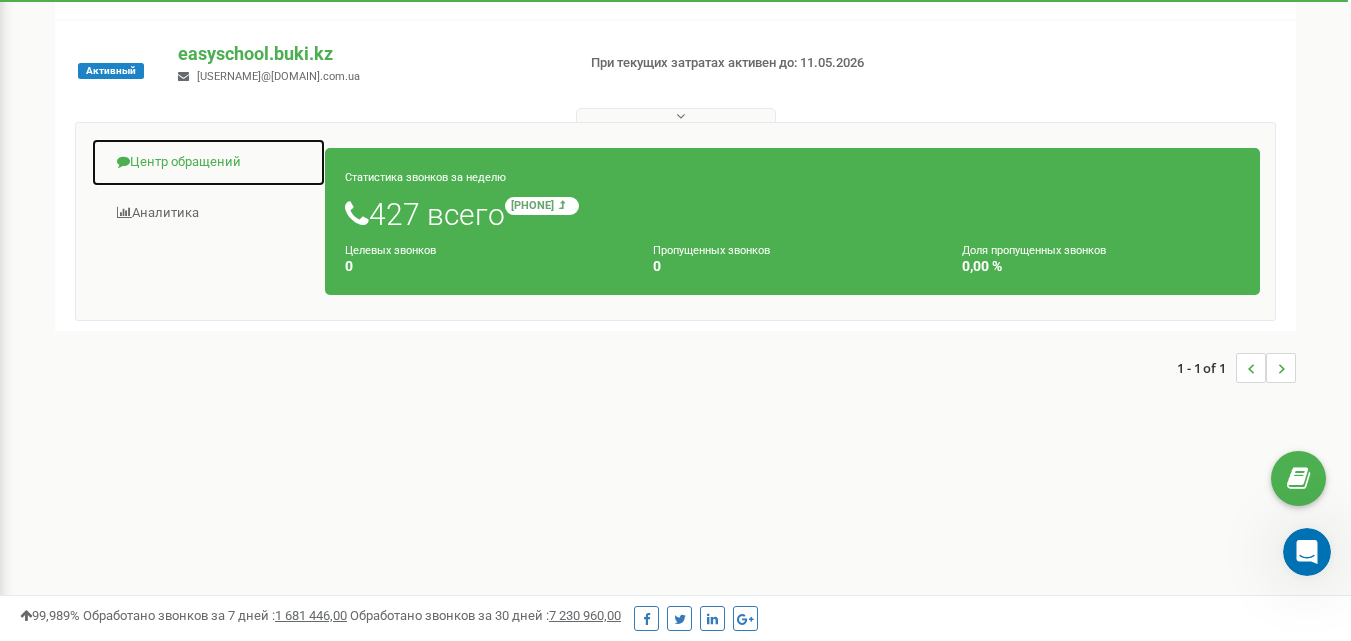 click on "Центр обращений" at bounding box center [208, 162] 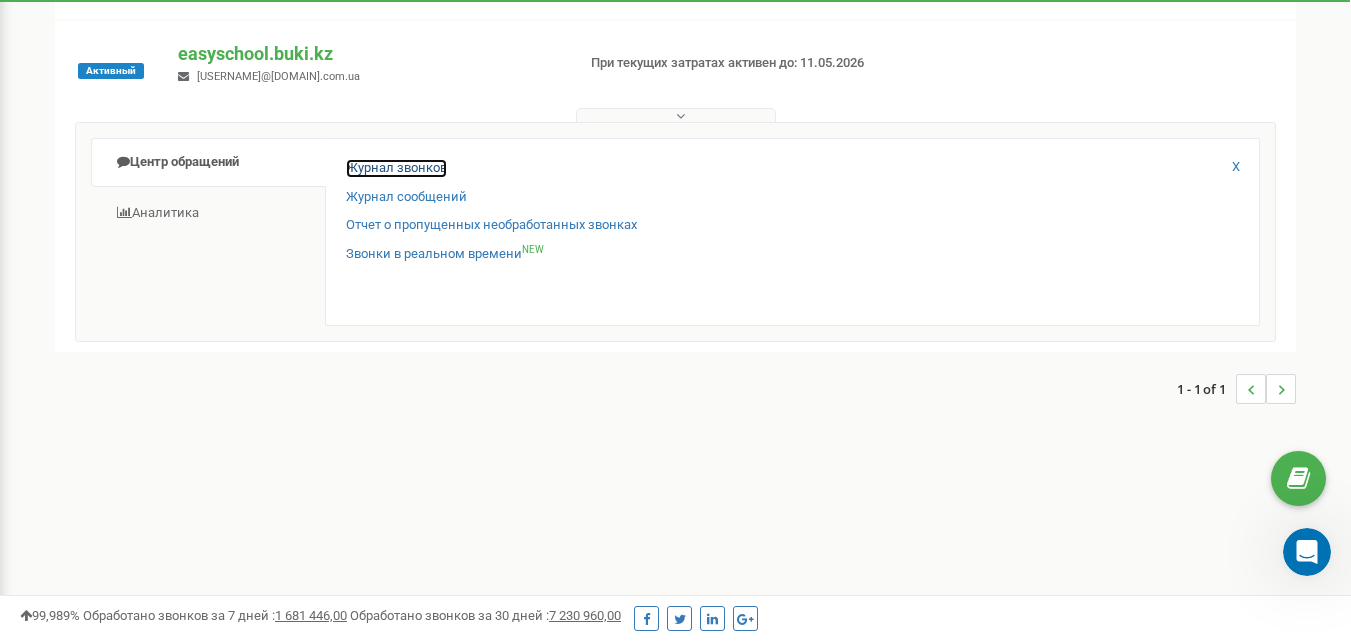 click on "Журнал звонков" at bounding box center (396, 168) 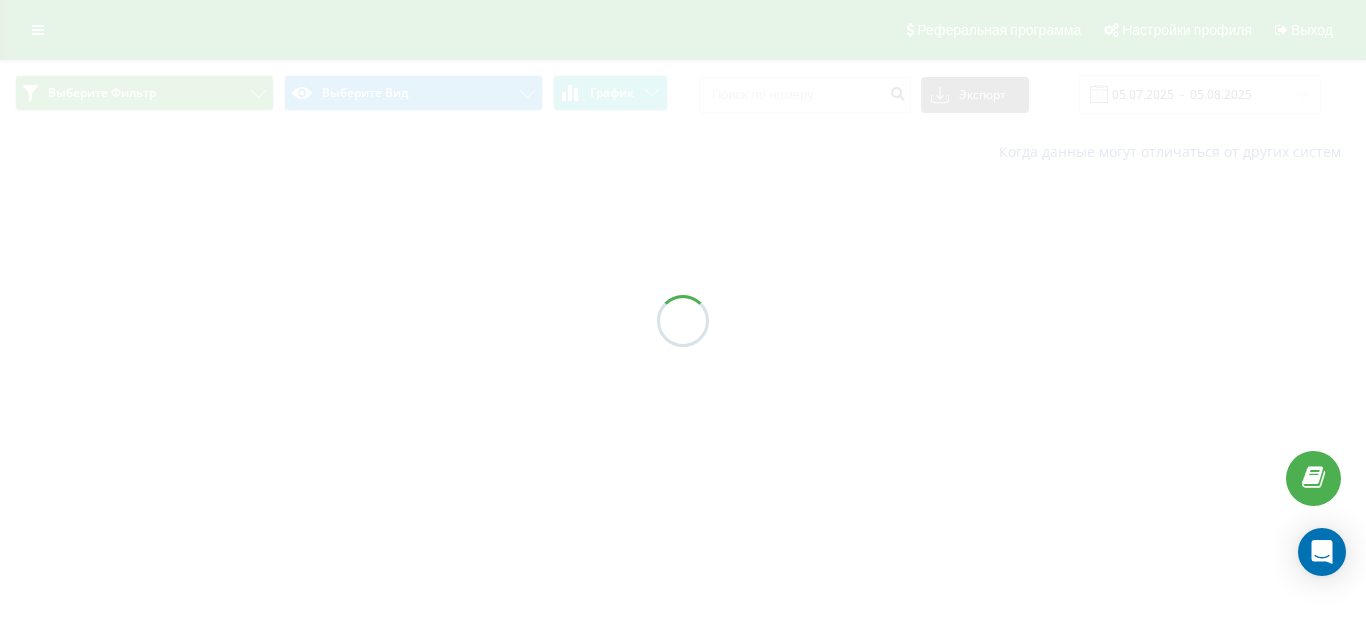 scroll, scrollTop: 0, scrollLeft: 0, axis: both 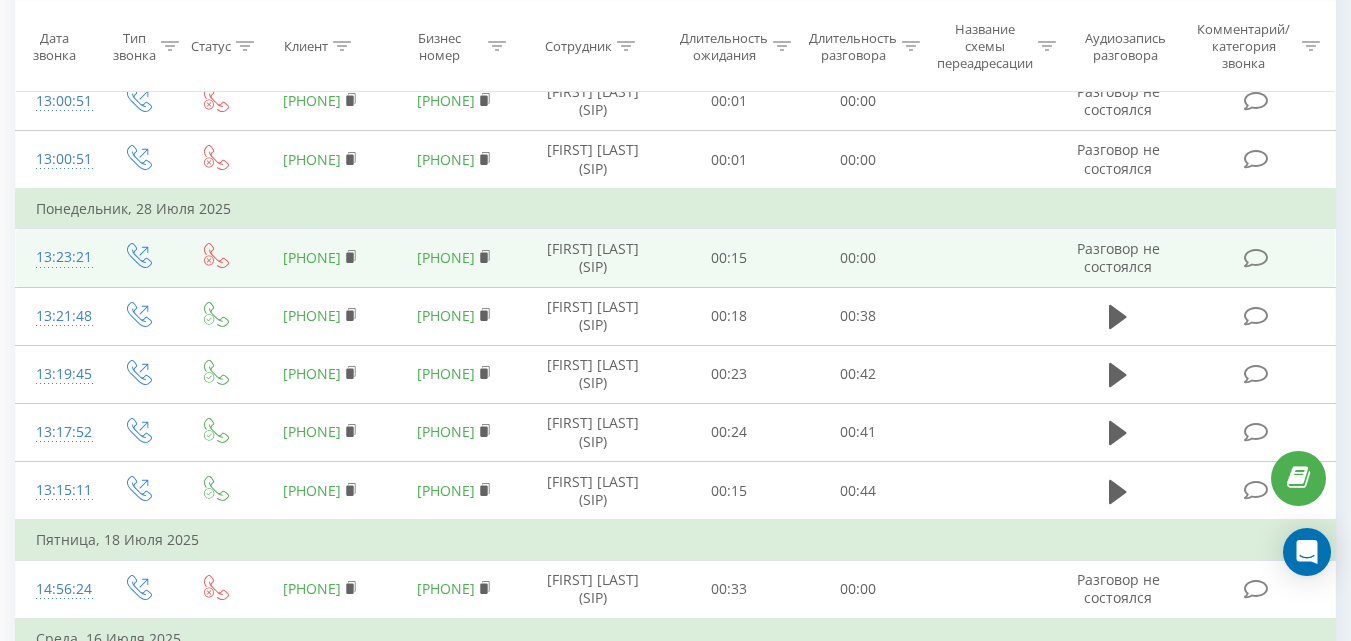 drag, startPoint x: 503, startPoint y: 250, endPoint x: 408, endPoint y: 252, distance: 95.02105 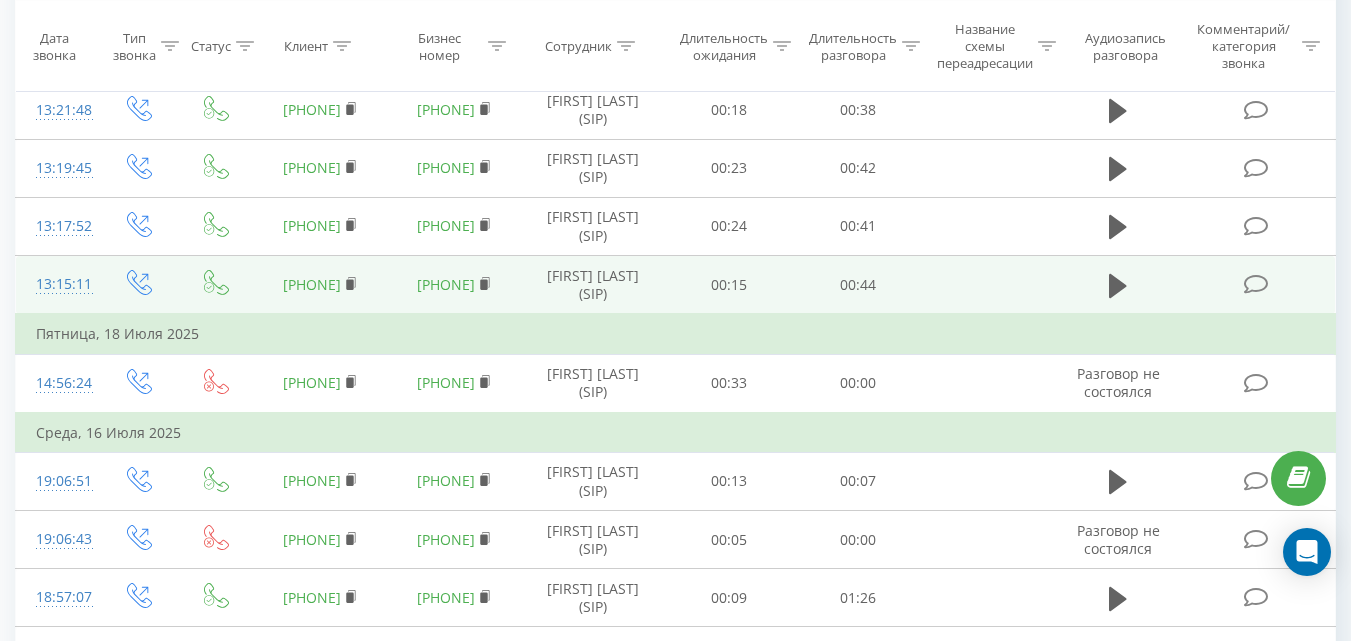 scroll, scrollTop: 0, scrollLeft: 0, axis: both 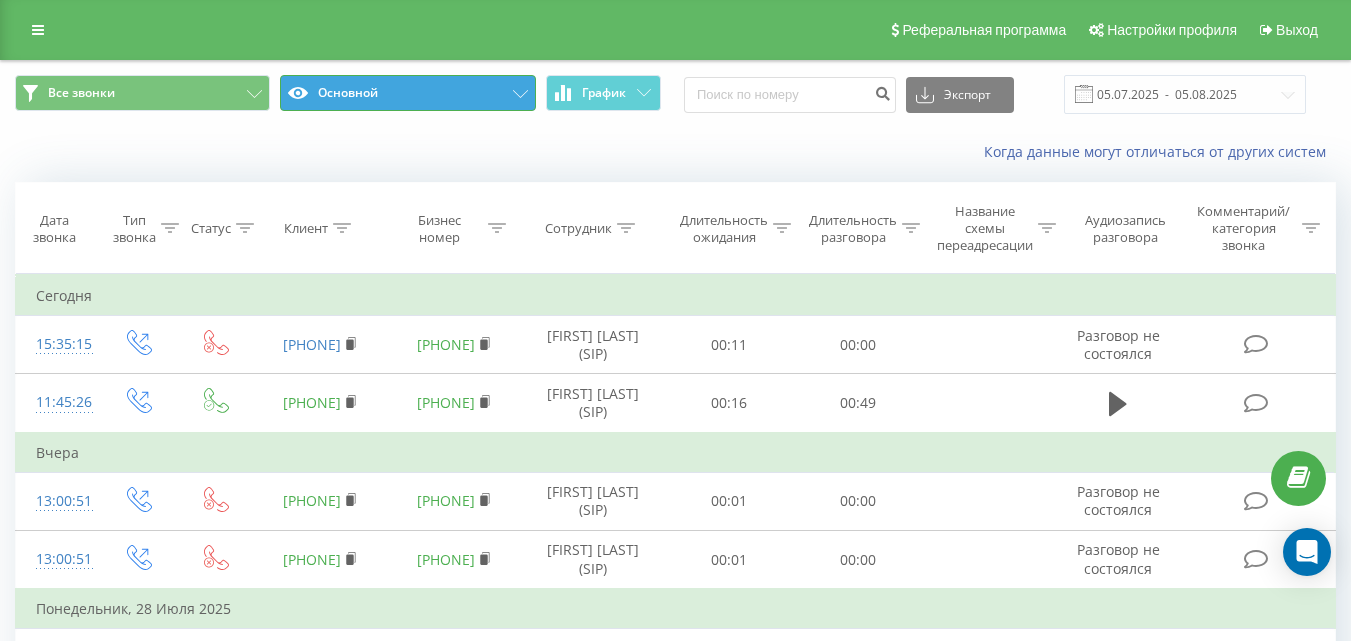click 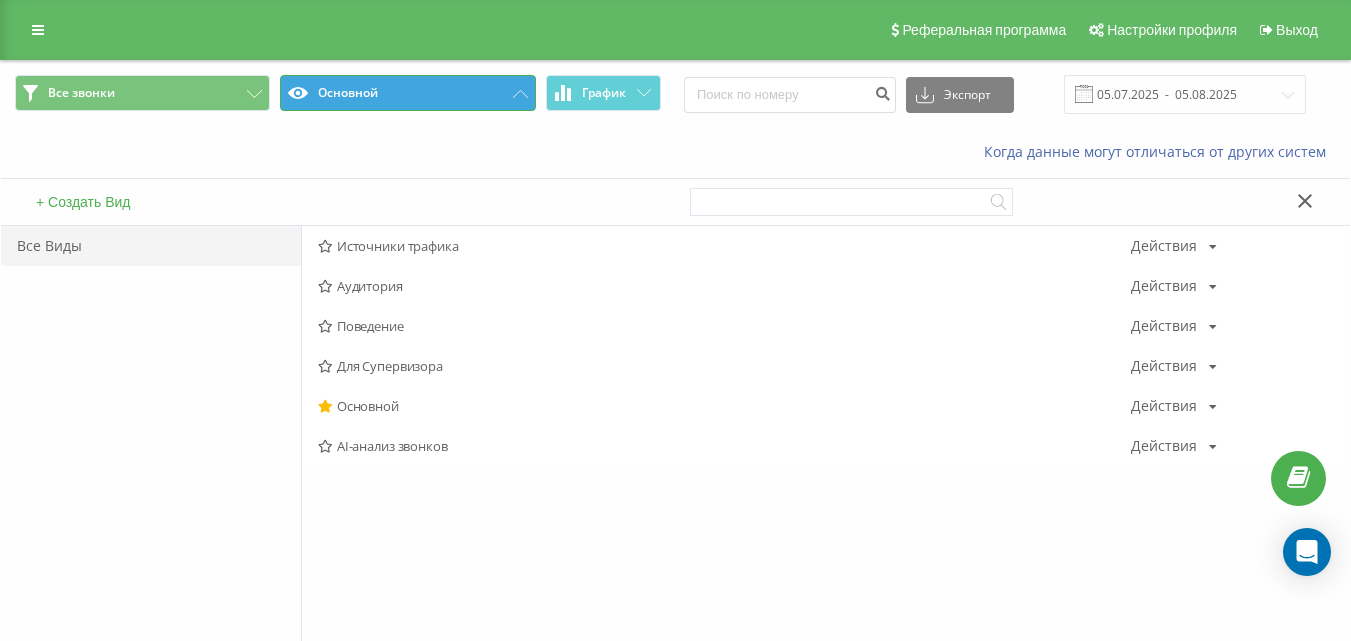 click 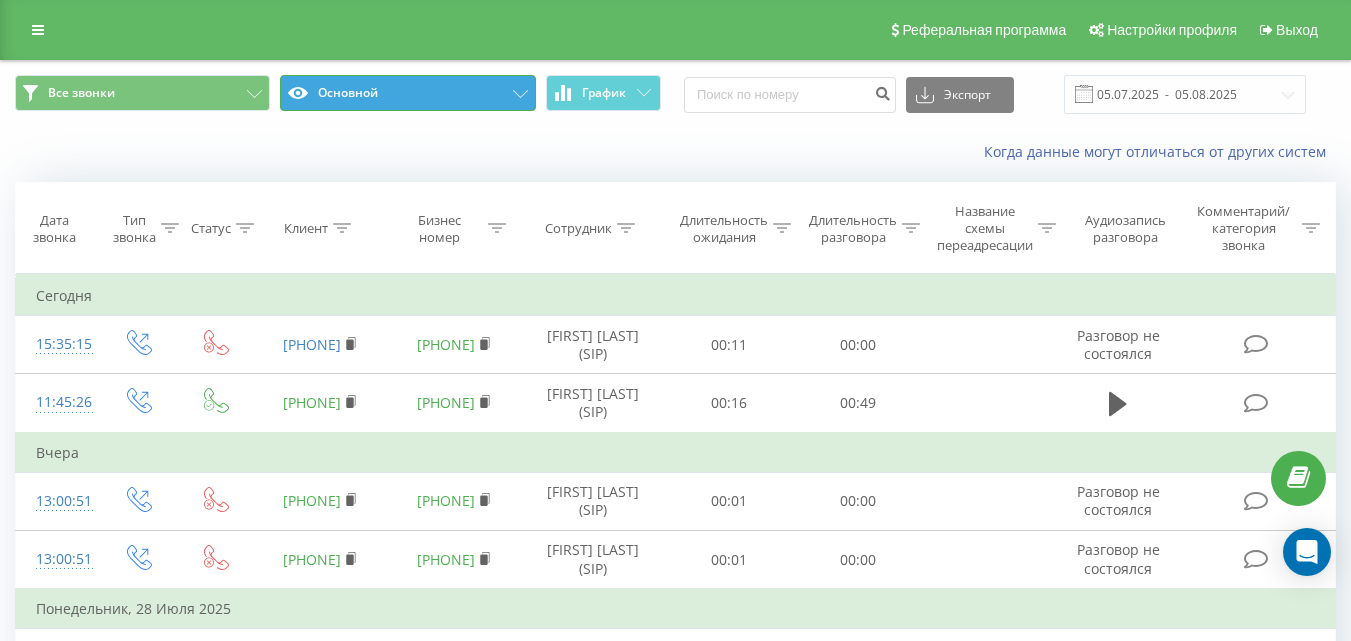 click 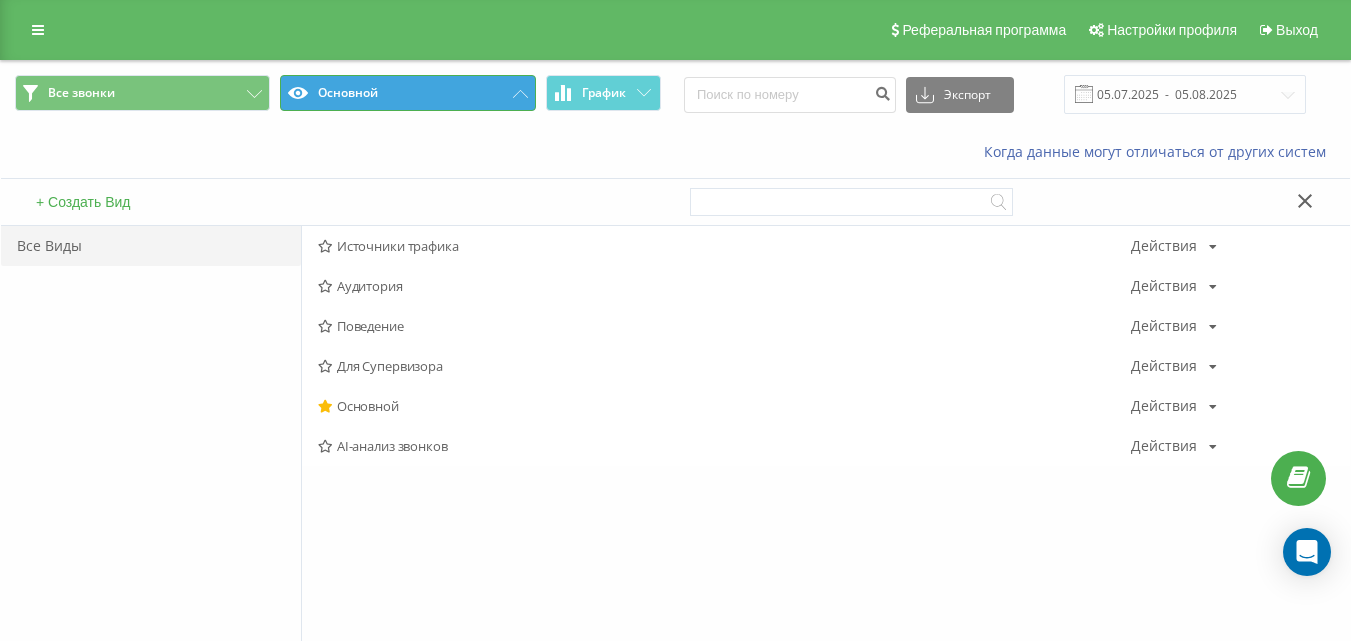 click 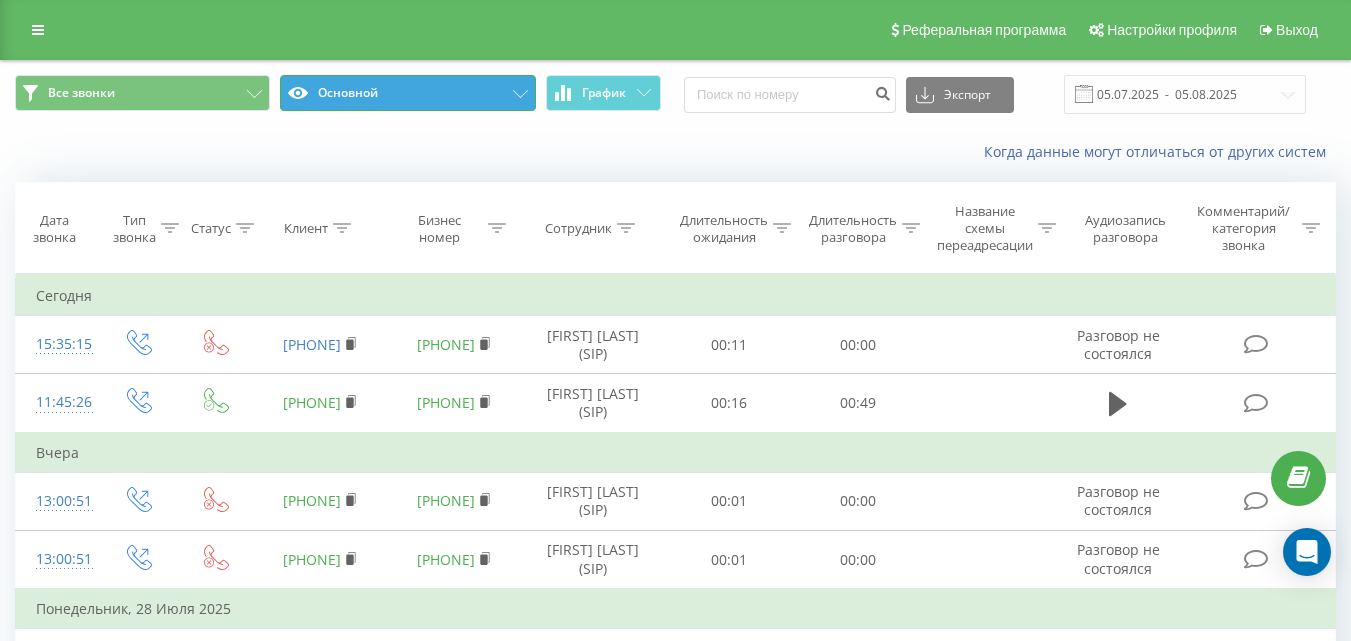 click 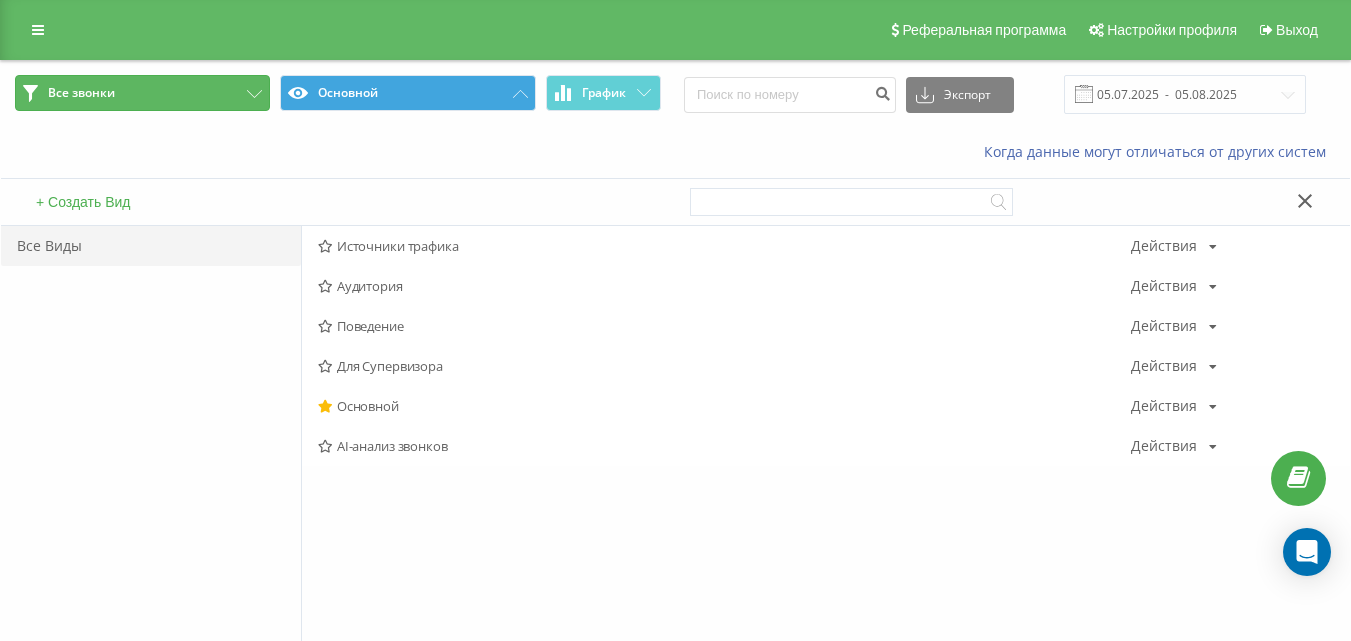 click on "Все звонки" at bounding box center (81, 93) 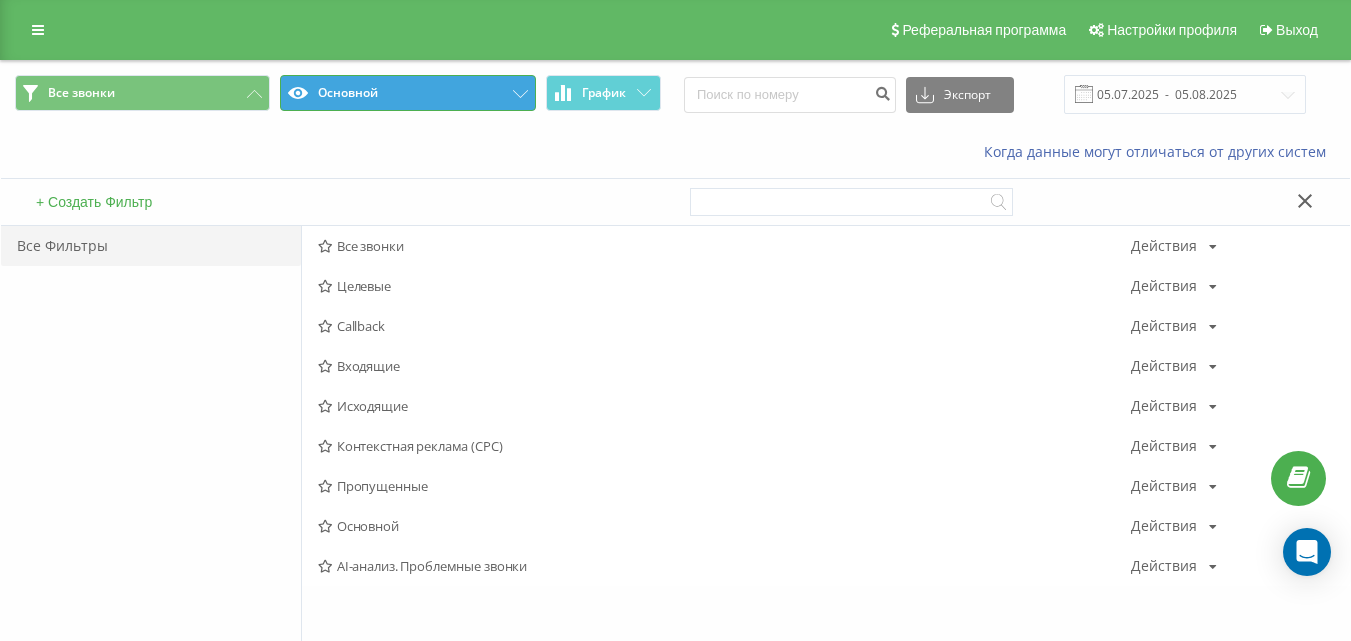 click on "Основной" at bounding box center [407, 93] 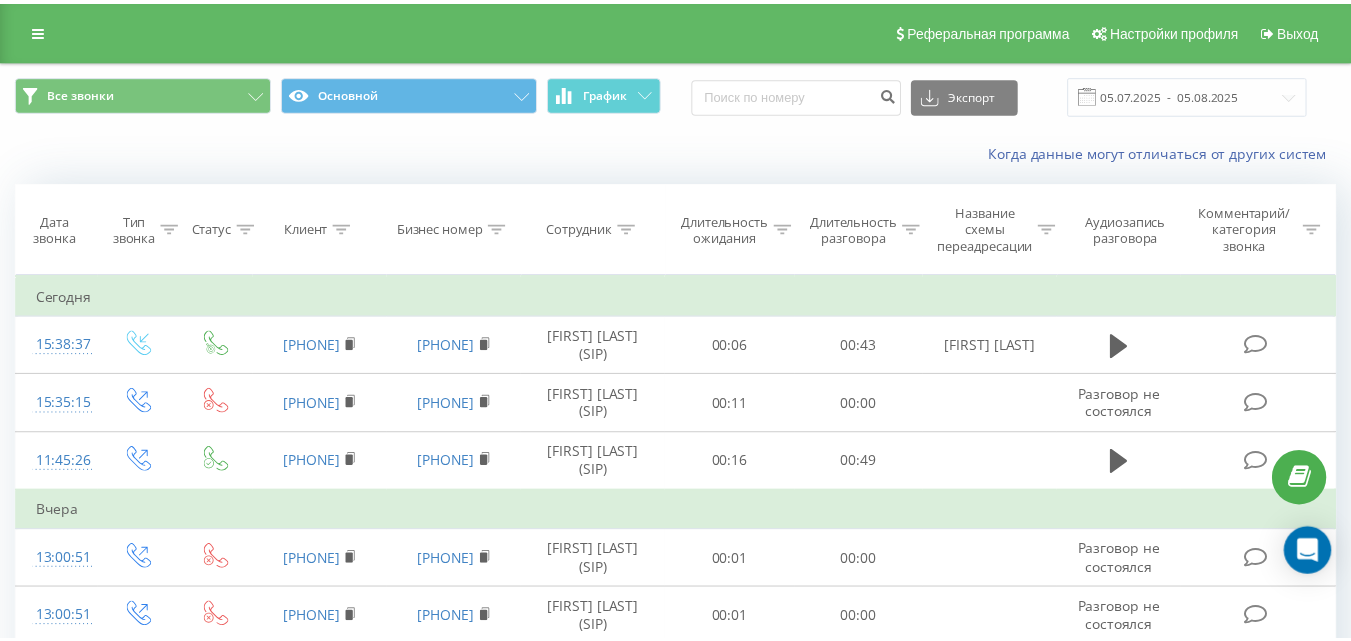 scroll, scrollTop: 0, scrollLeft: 0, axis: both 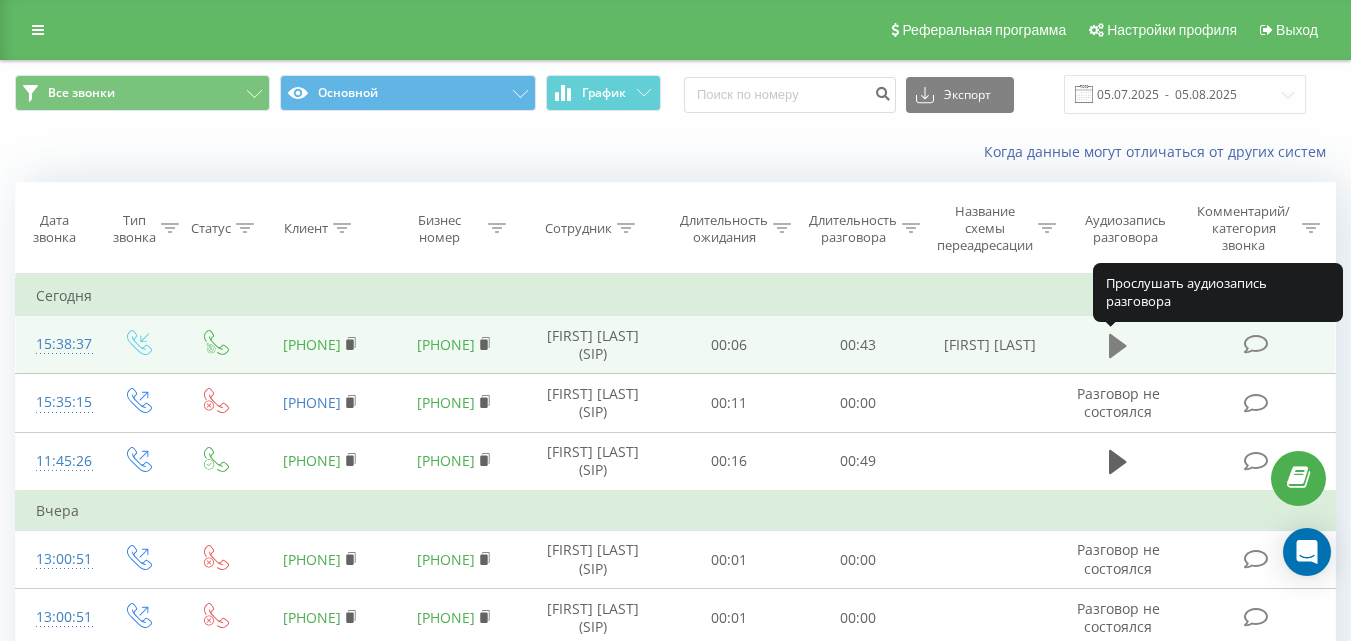 click at bounding box center (1118, 346) 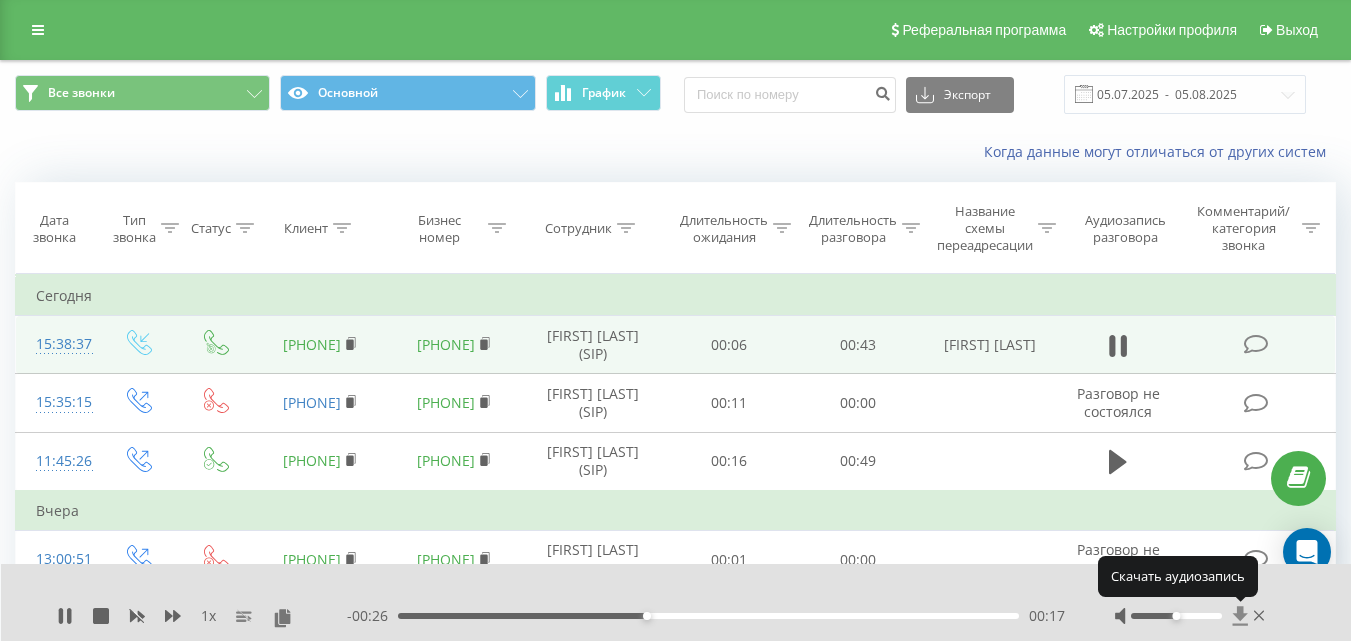 click 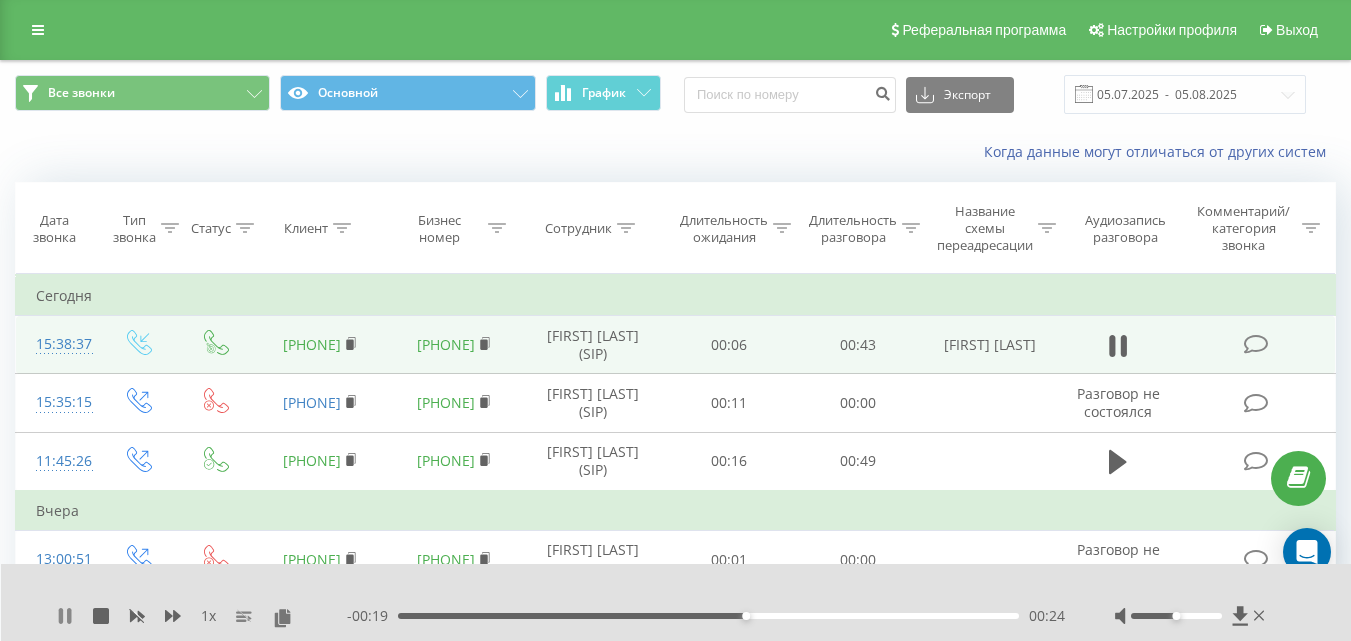 click 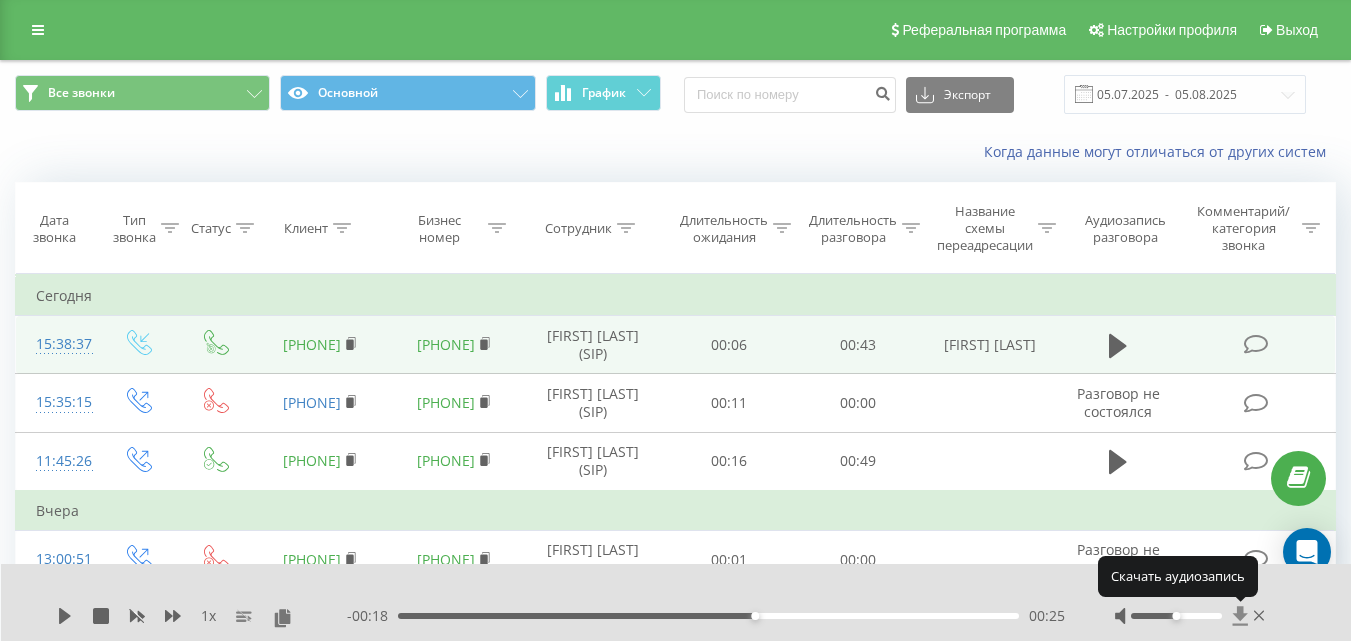 click 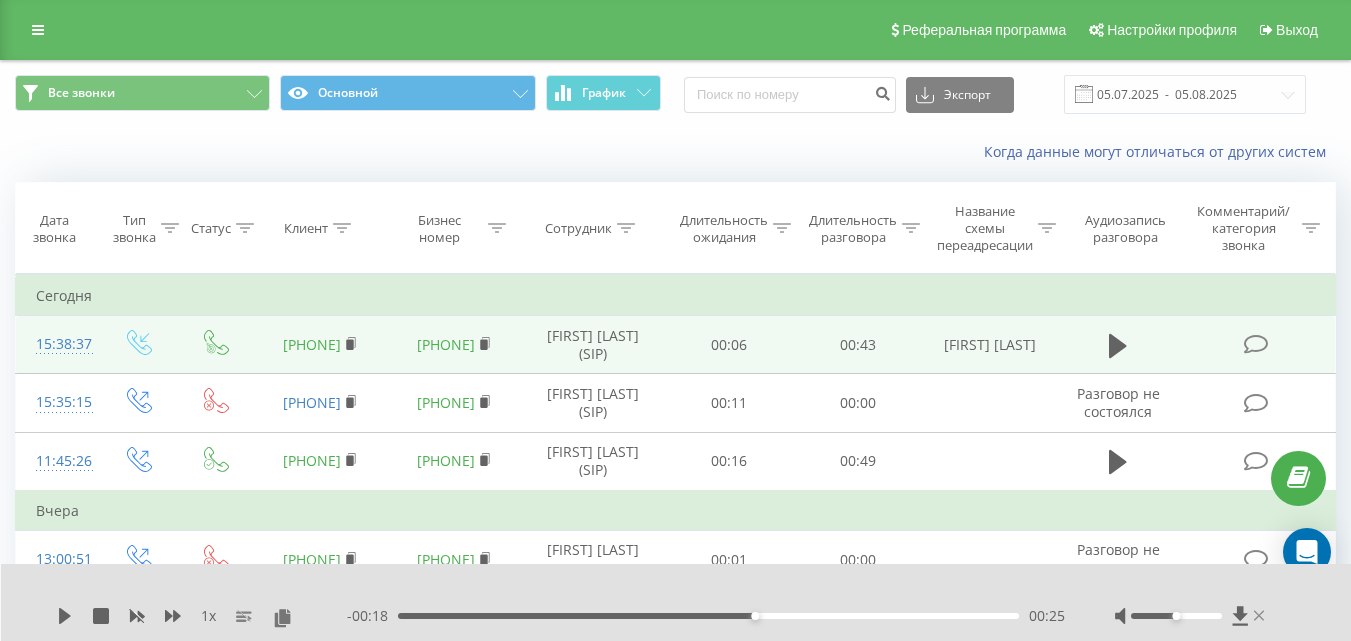 click 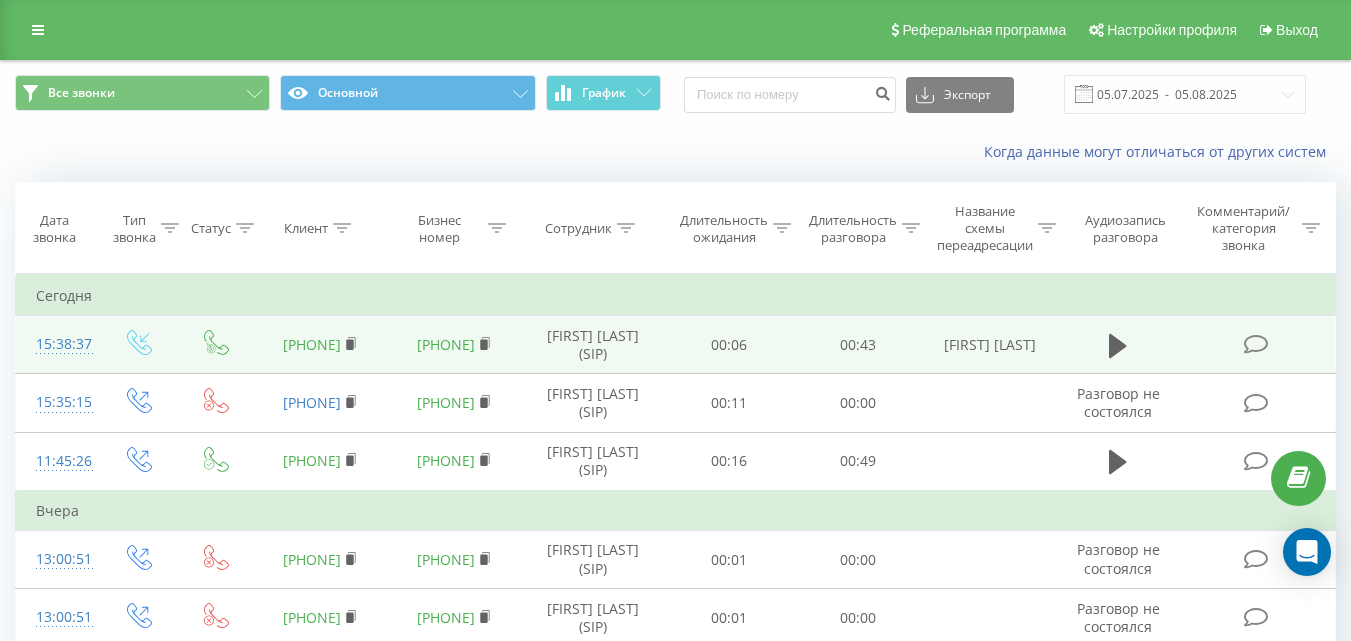 click on "00:06" at bounding box center (729, 345) 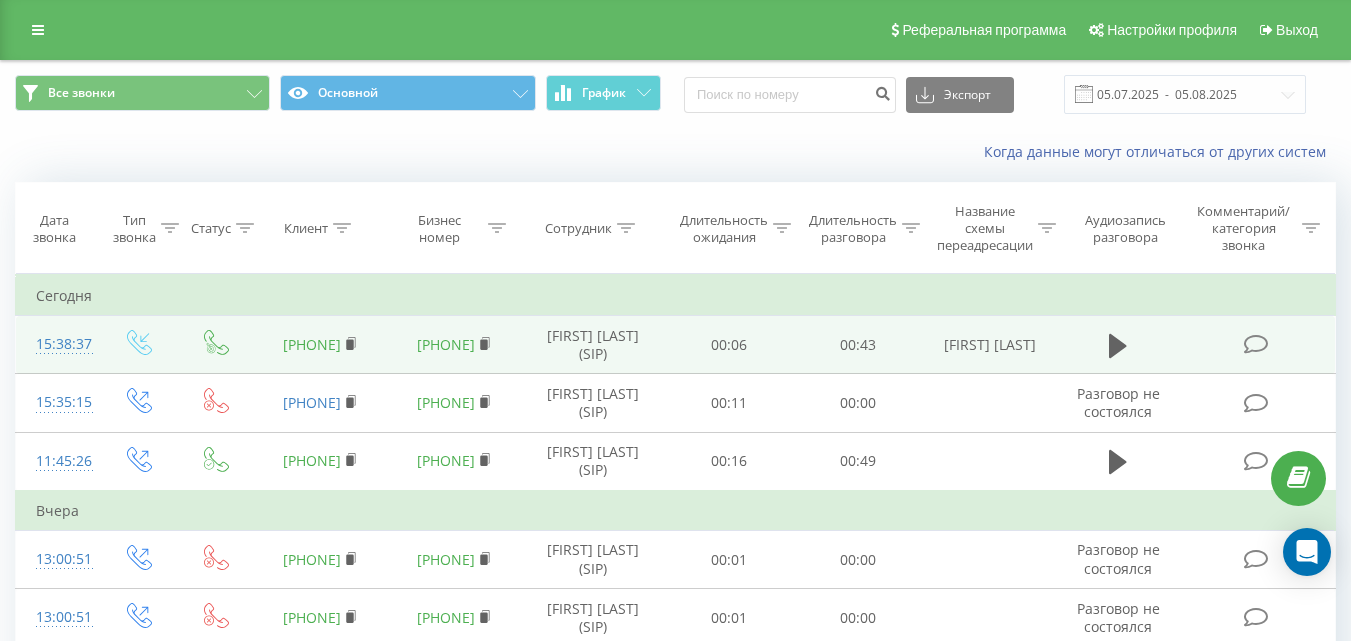 click on "00:43" at bounding box center (858, 345) 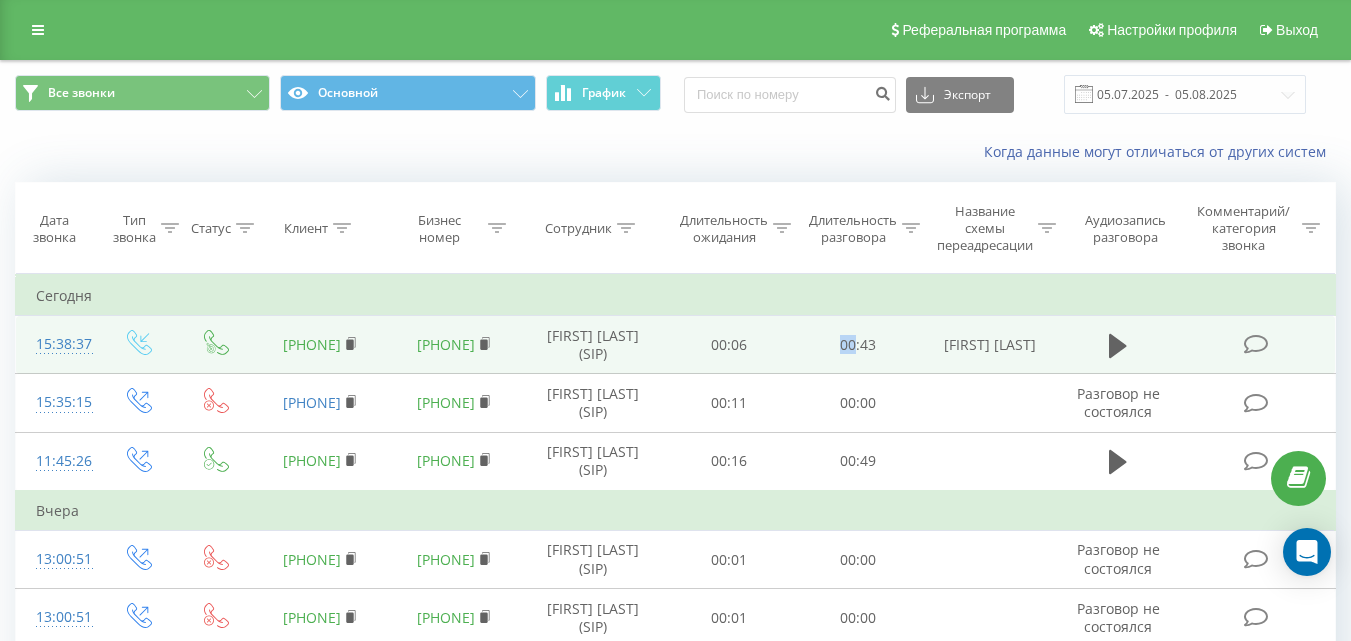 click on "00:43" at bounding box center (858, 345) 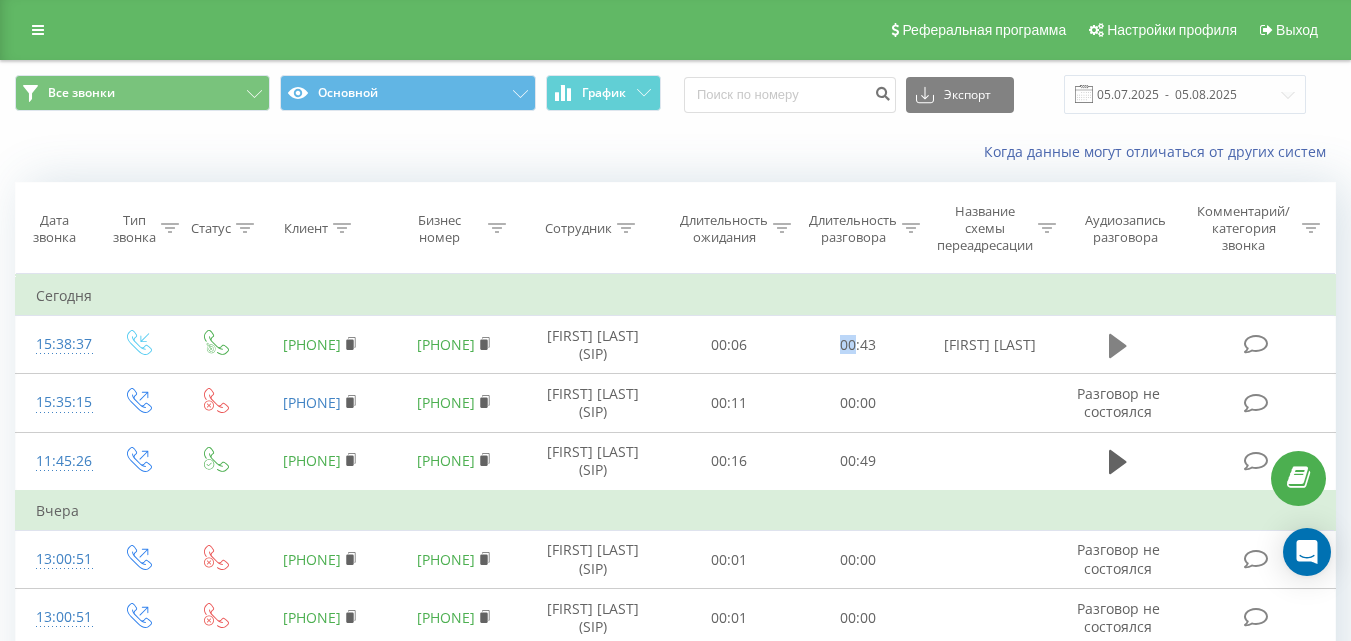 click 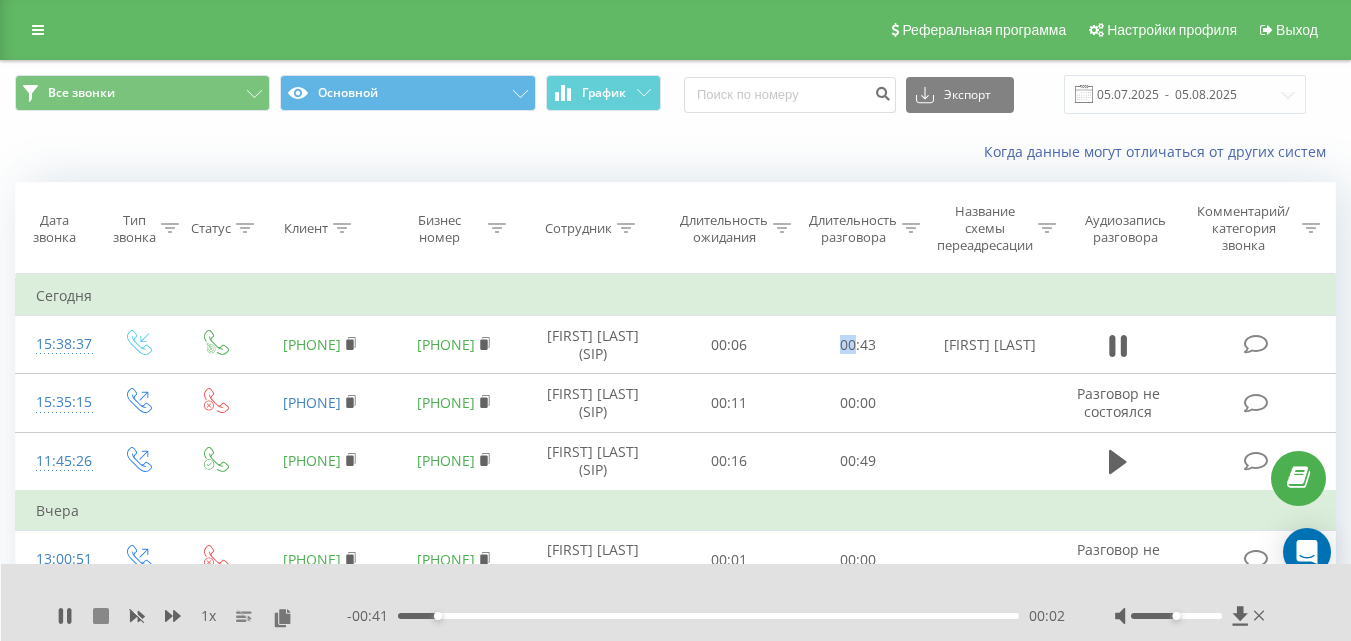 click 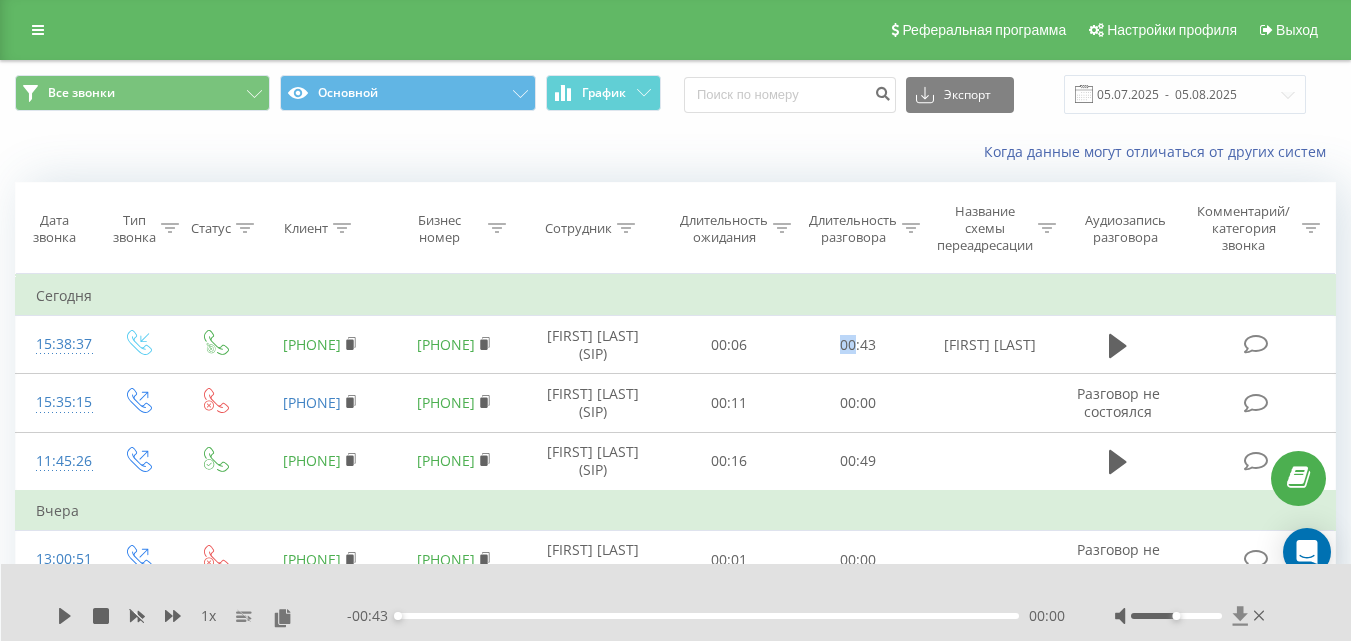 click 